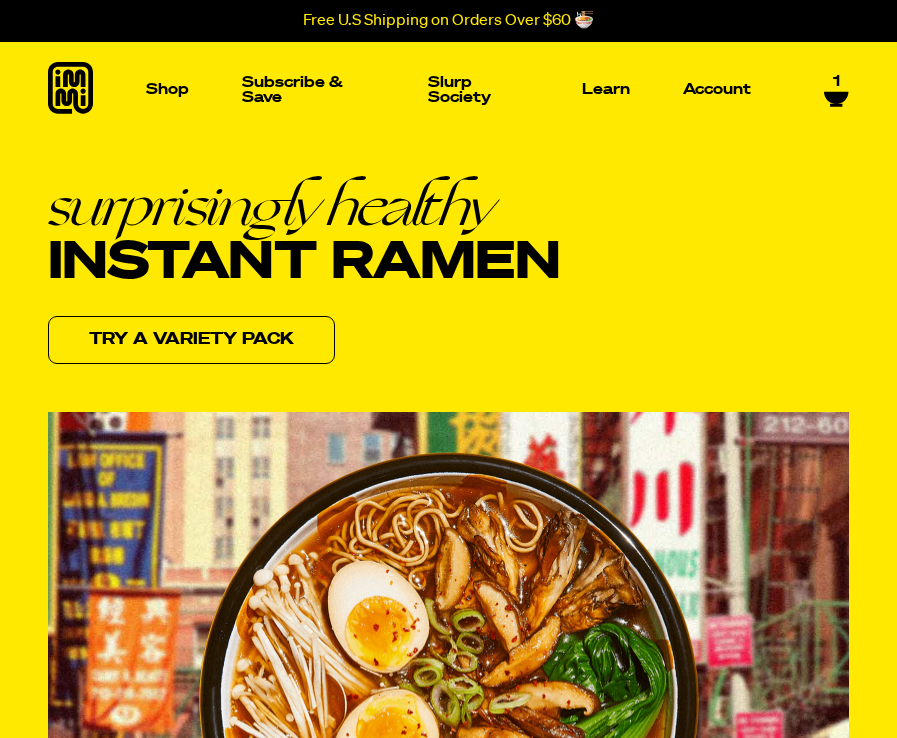 scroll, scrollTop: 0, scrollLeft: 0, axis: both 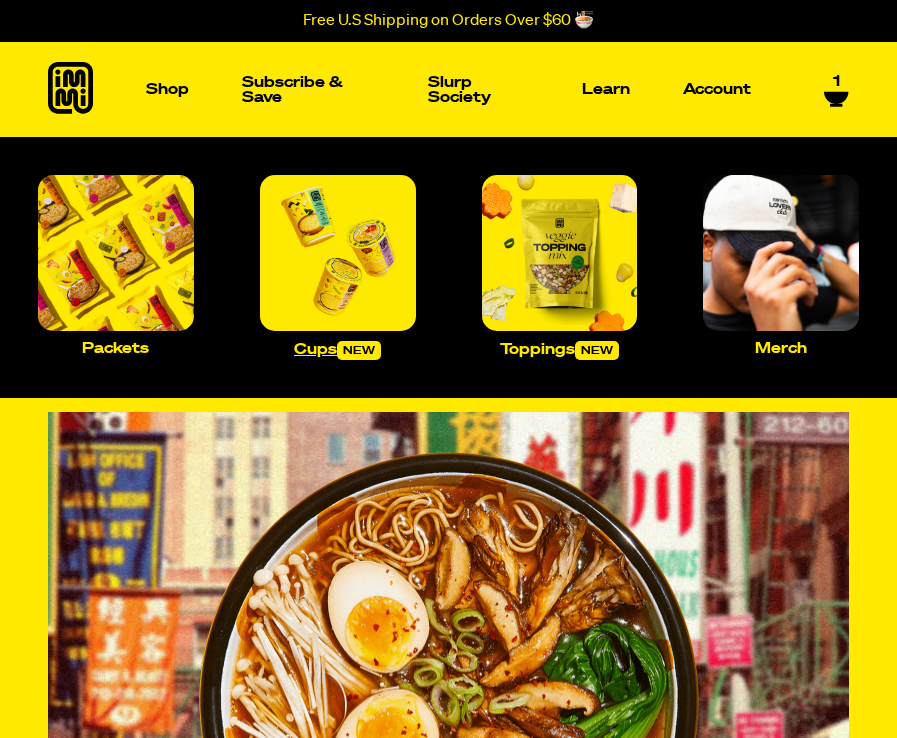 click at bounding box center (338, 253) 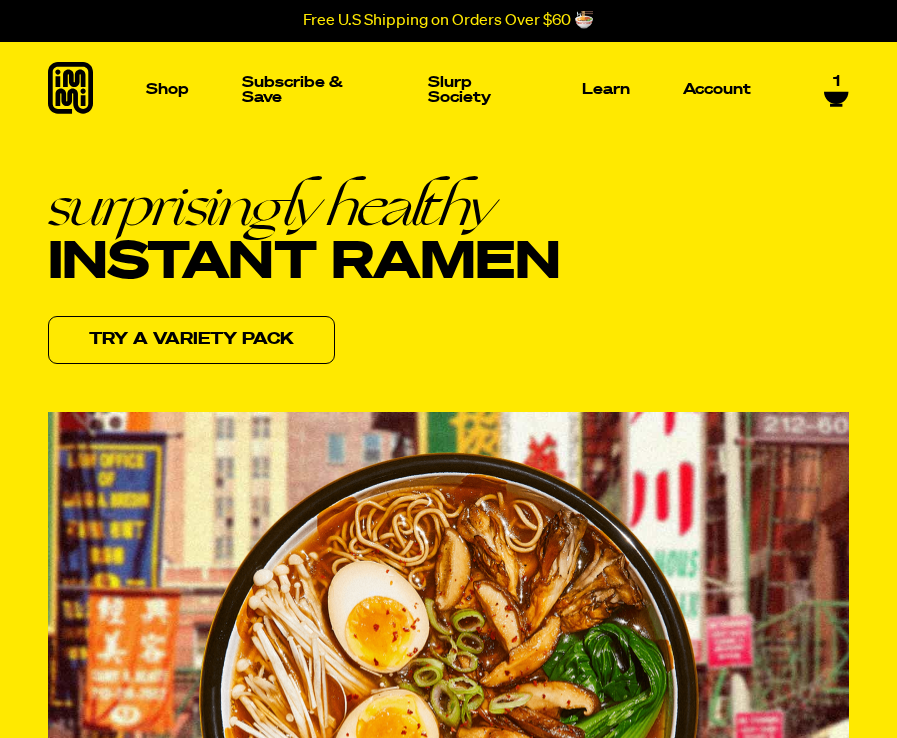 click at bounding box center (448, 9514) 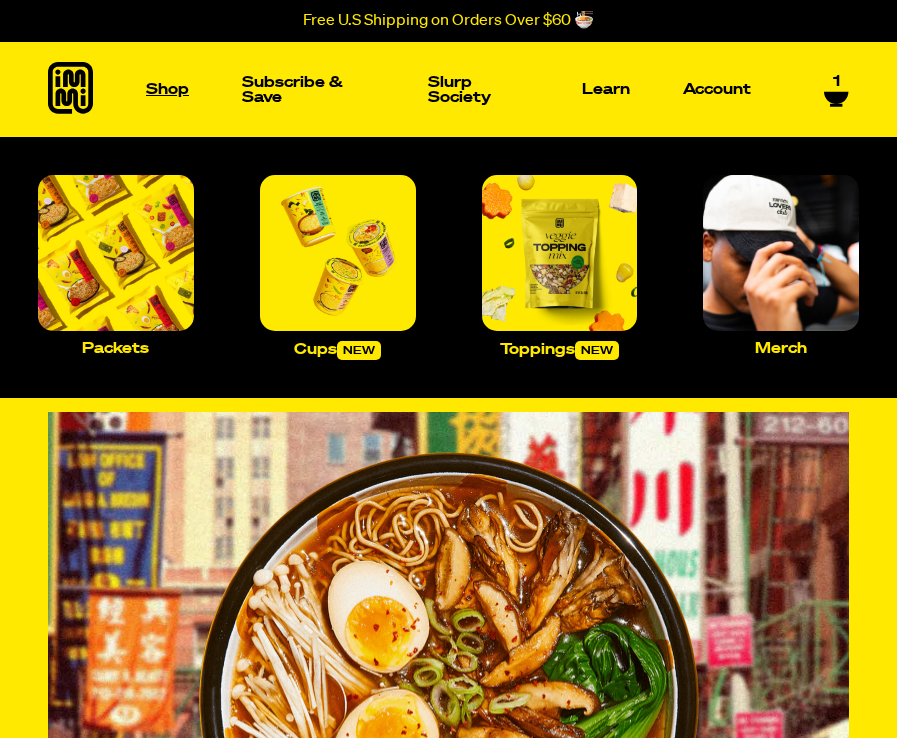 click on "Shop" at bounding box center [167, 89] 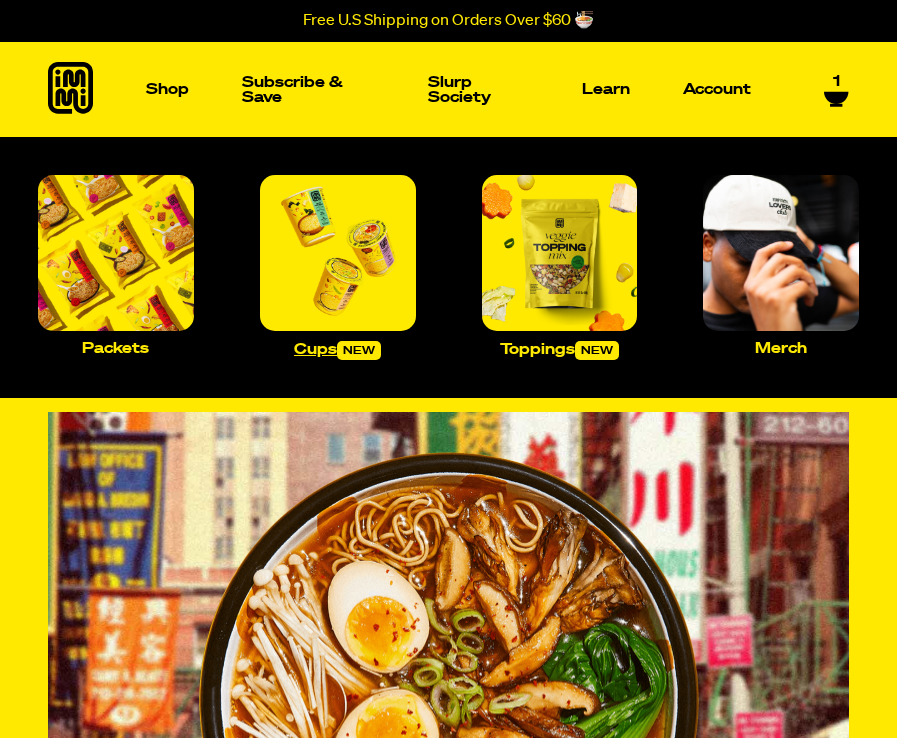 click at bounding box center [338, 253] 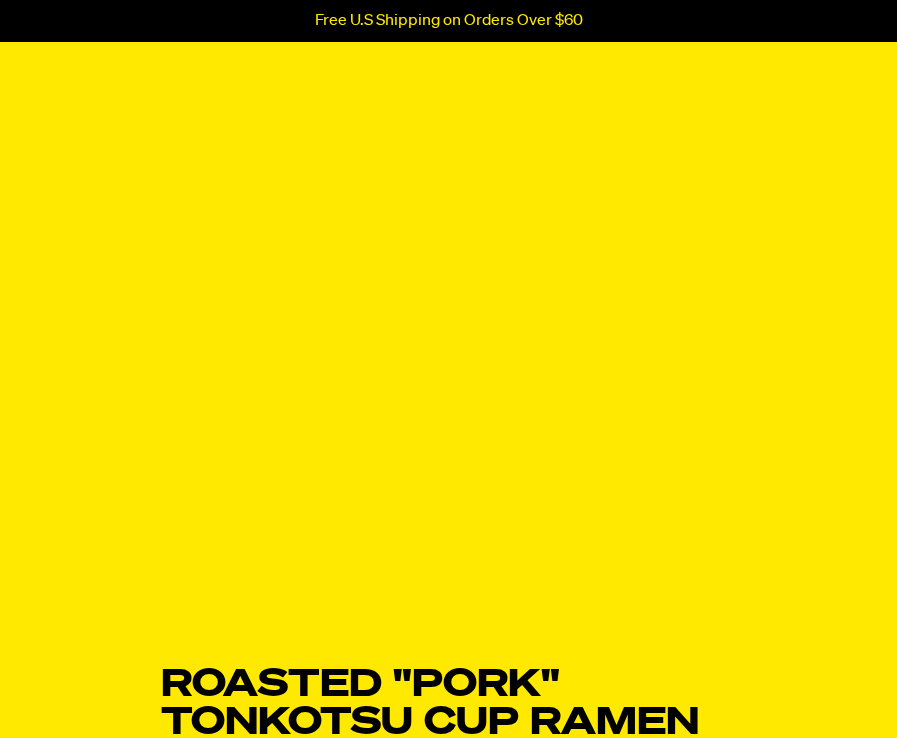 scroll, scrollTop: 121, scrollLeft: 0, axis: vertical 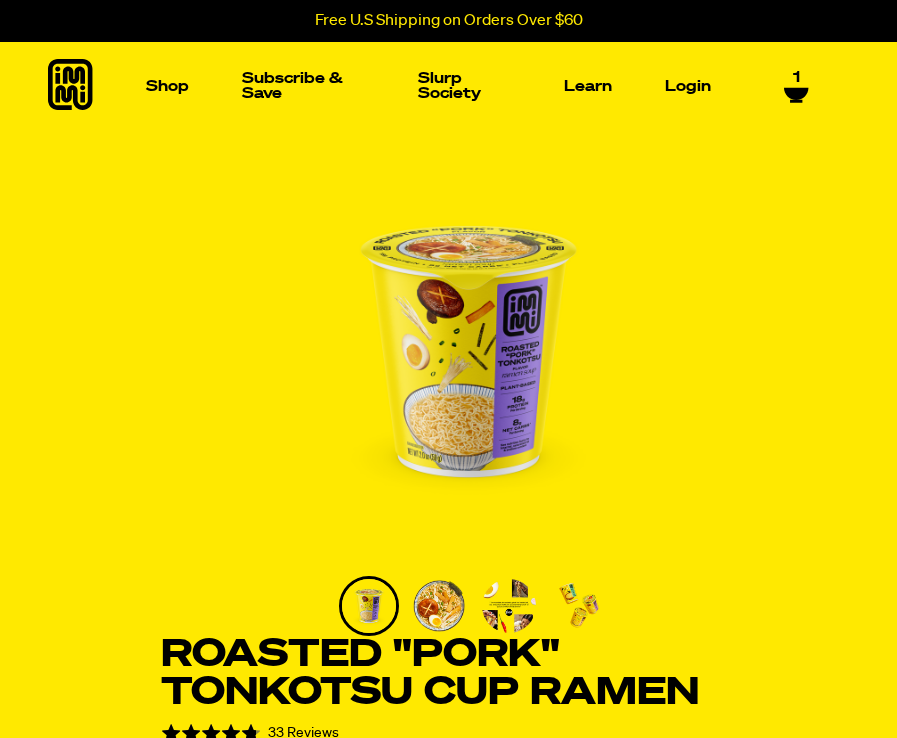 click 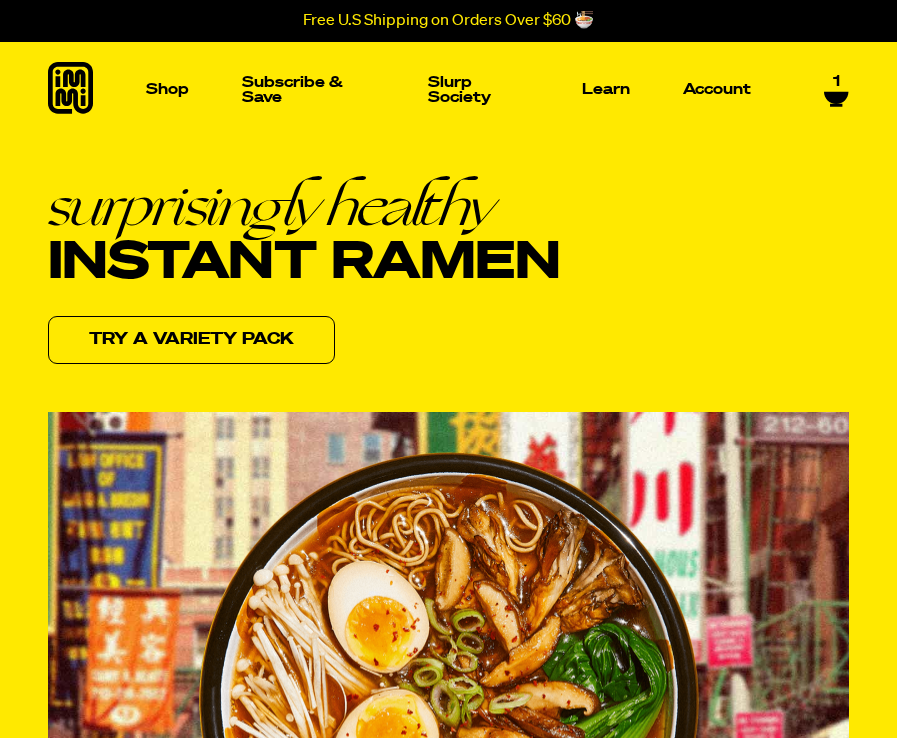 scroll, scrollTop: 0, scrollLeft: 0, axis: both 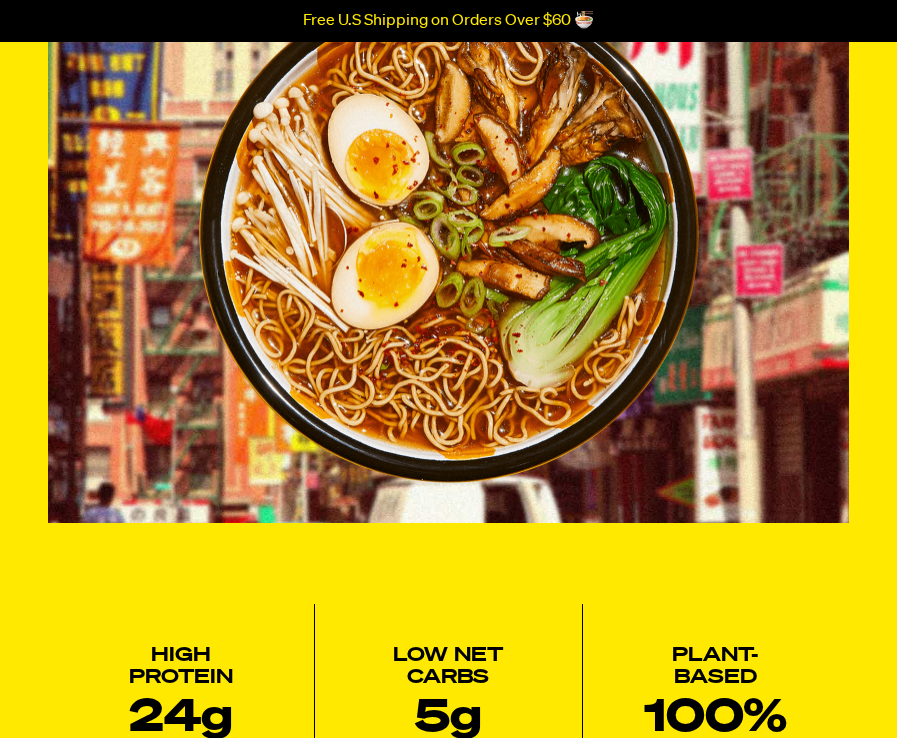click at bounding box center (449, 234) 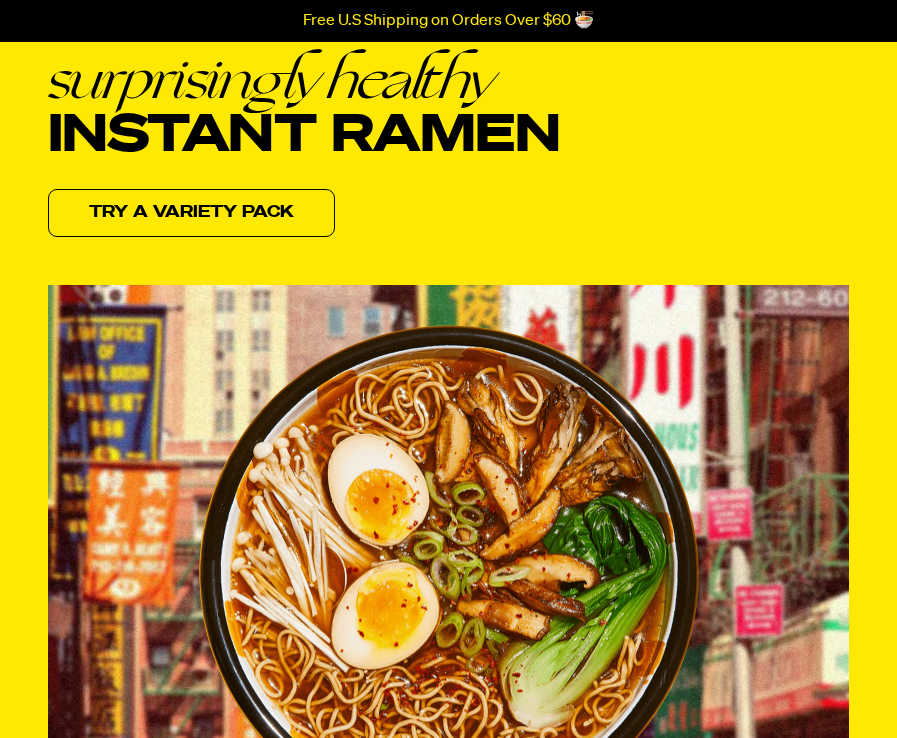 scroll, scrollTop: 0, scrollLeft: 0, axis: both 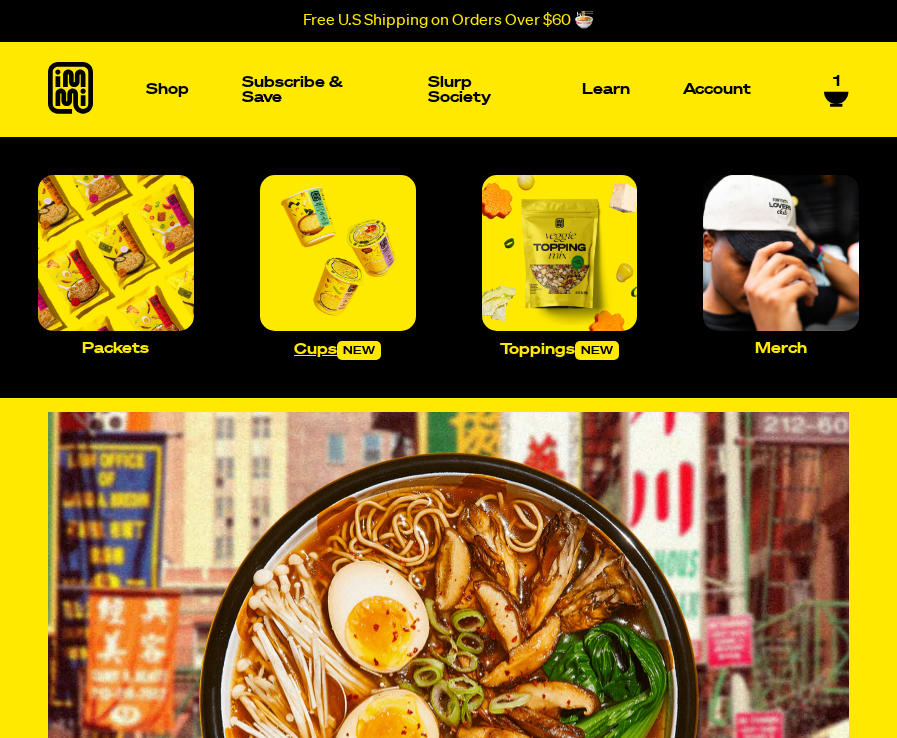 click at bounding box center (338, 253) 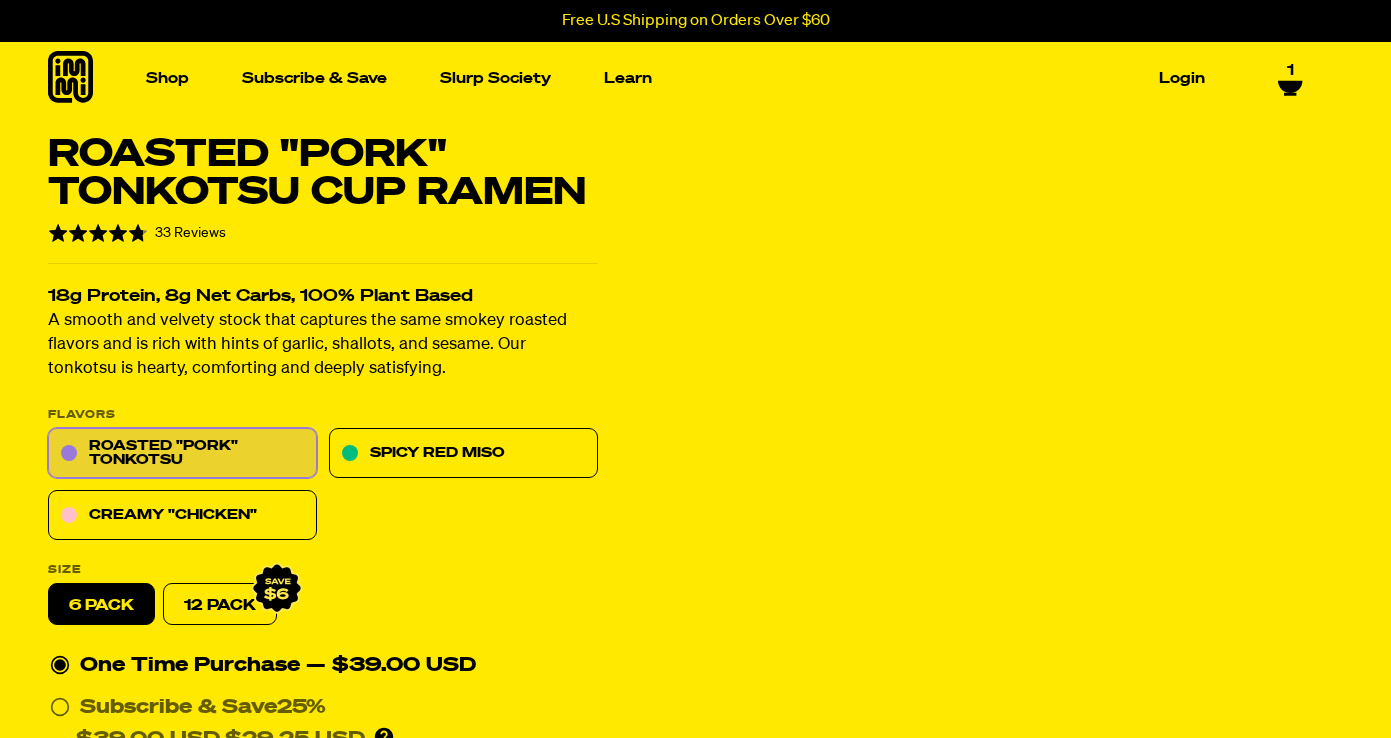 scroll, scrollTop: 218, scrollLeft: 0, axis: vertical 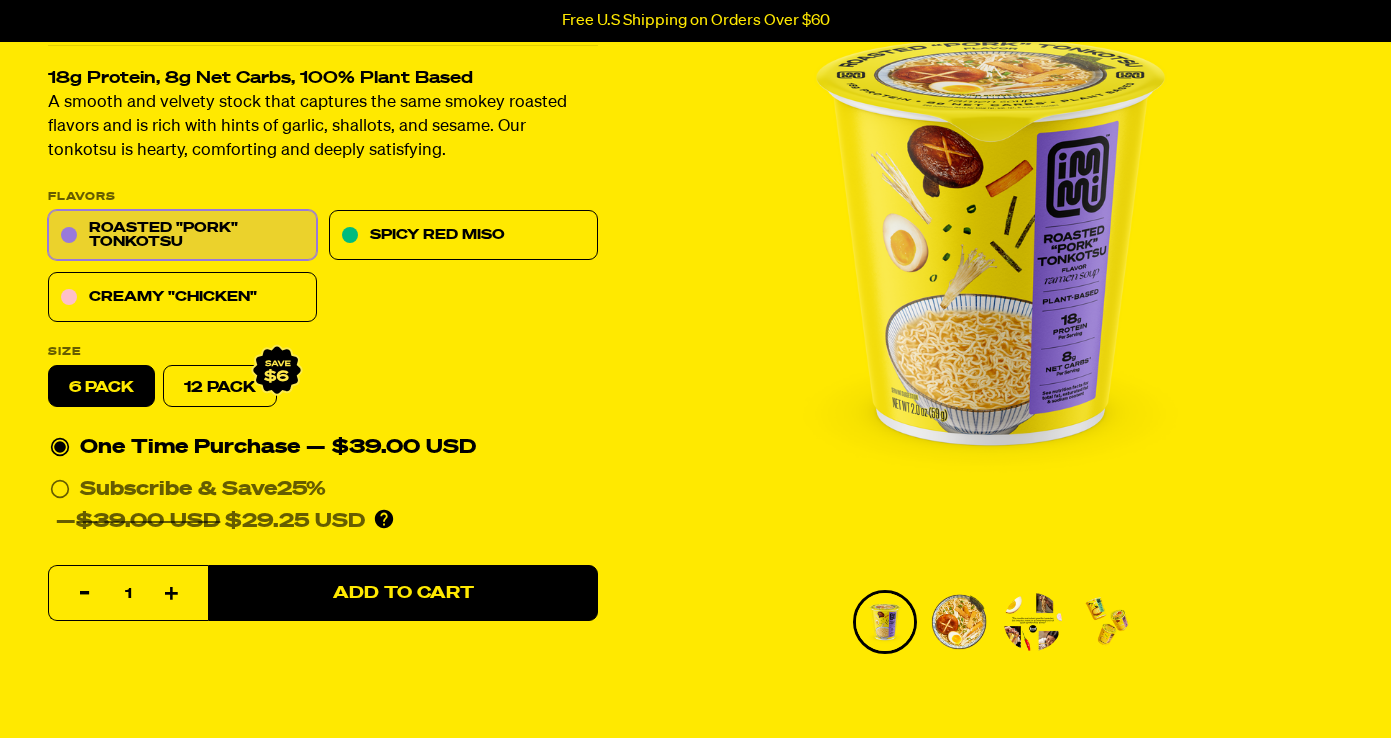 click at bounding box center (1001, 622) 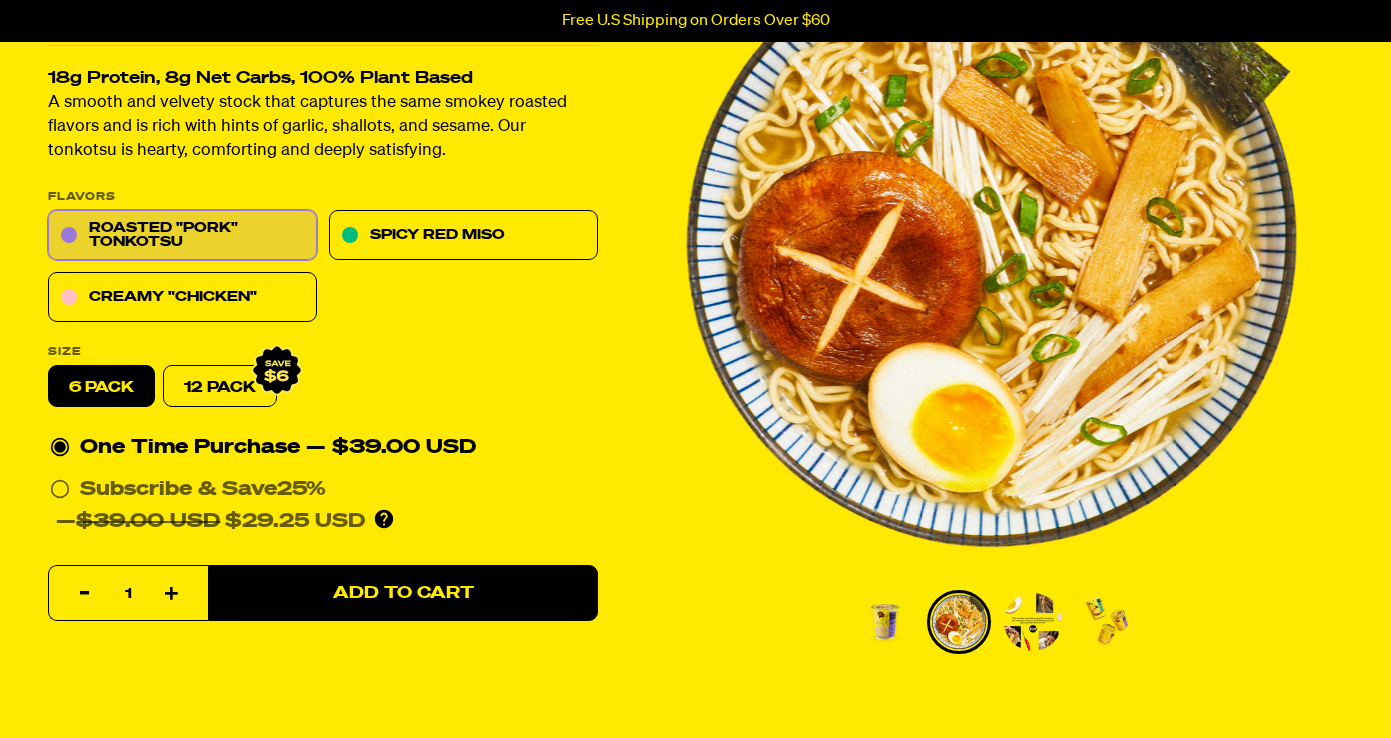 click at bounding box center [1033, 622] 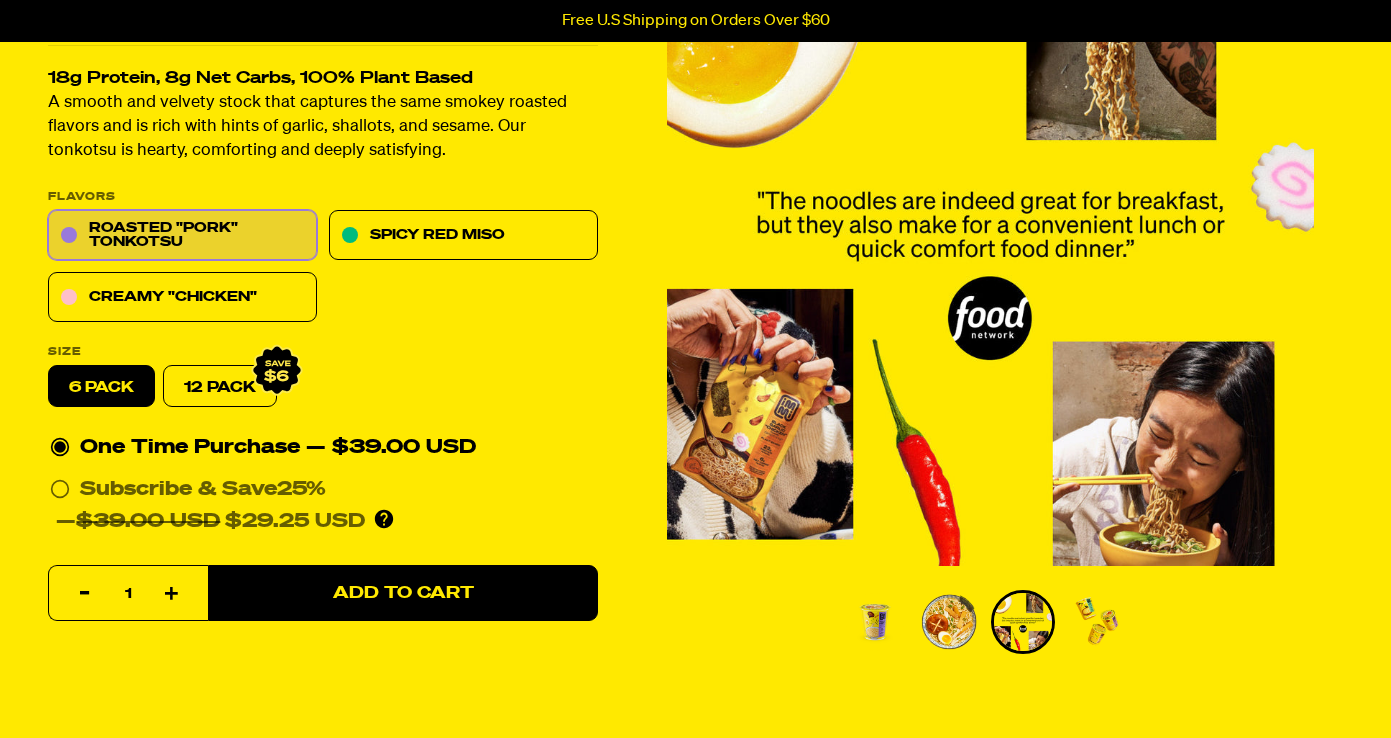 click at bounding box center [1097, 622] 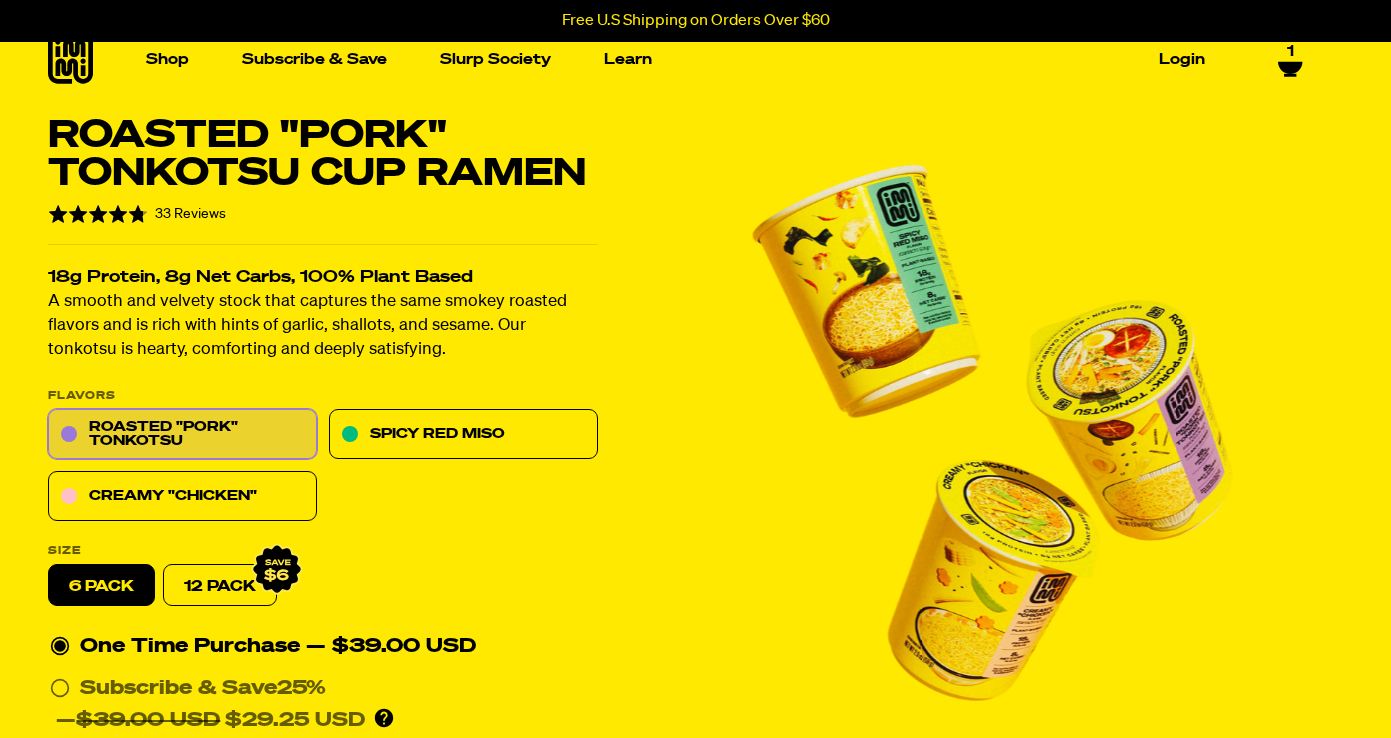 scroll, scrollTop: 14, scrollLeft: 0, axis: vertical 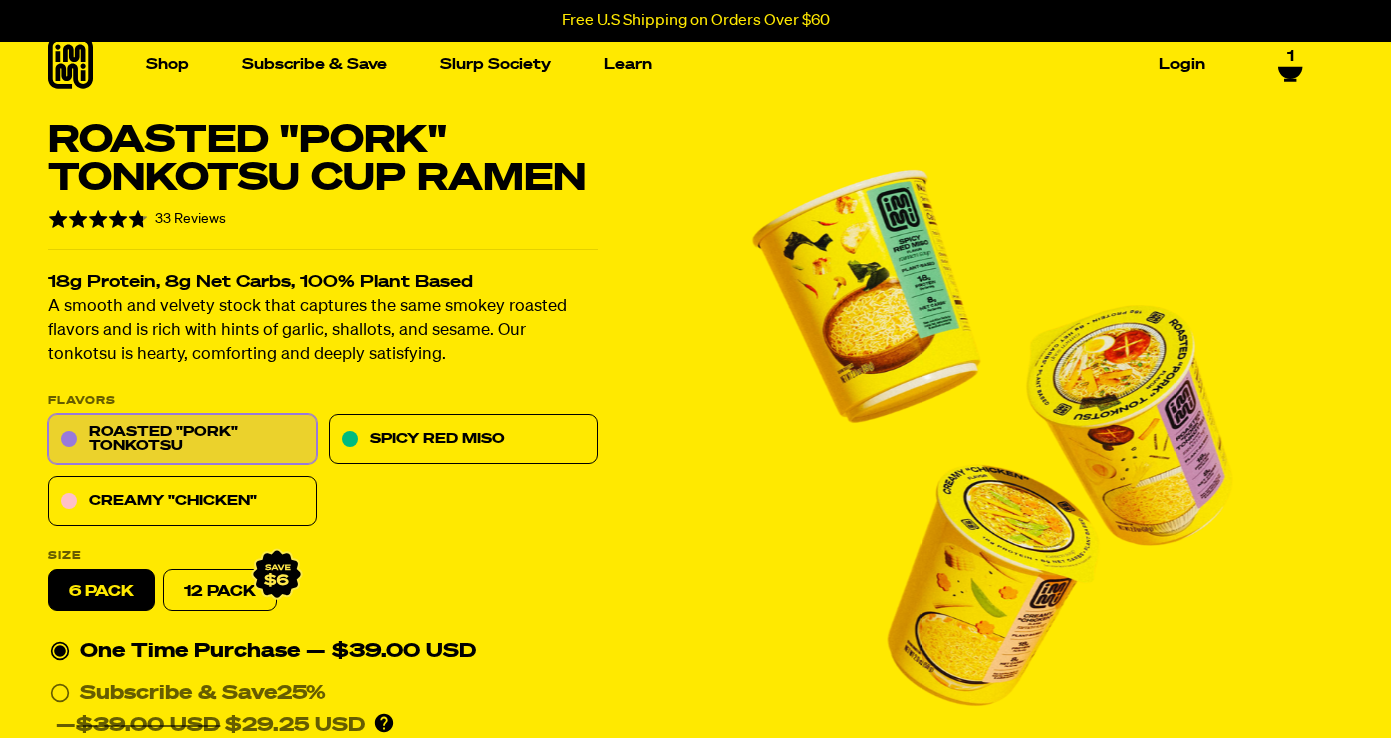 drag, startPoint x: 52, startPoint y: 280, endPoint x: 468, endPoint y: 286, distance: 416.04327 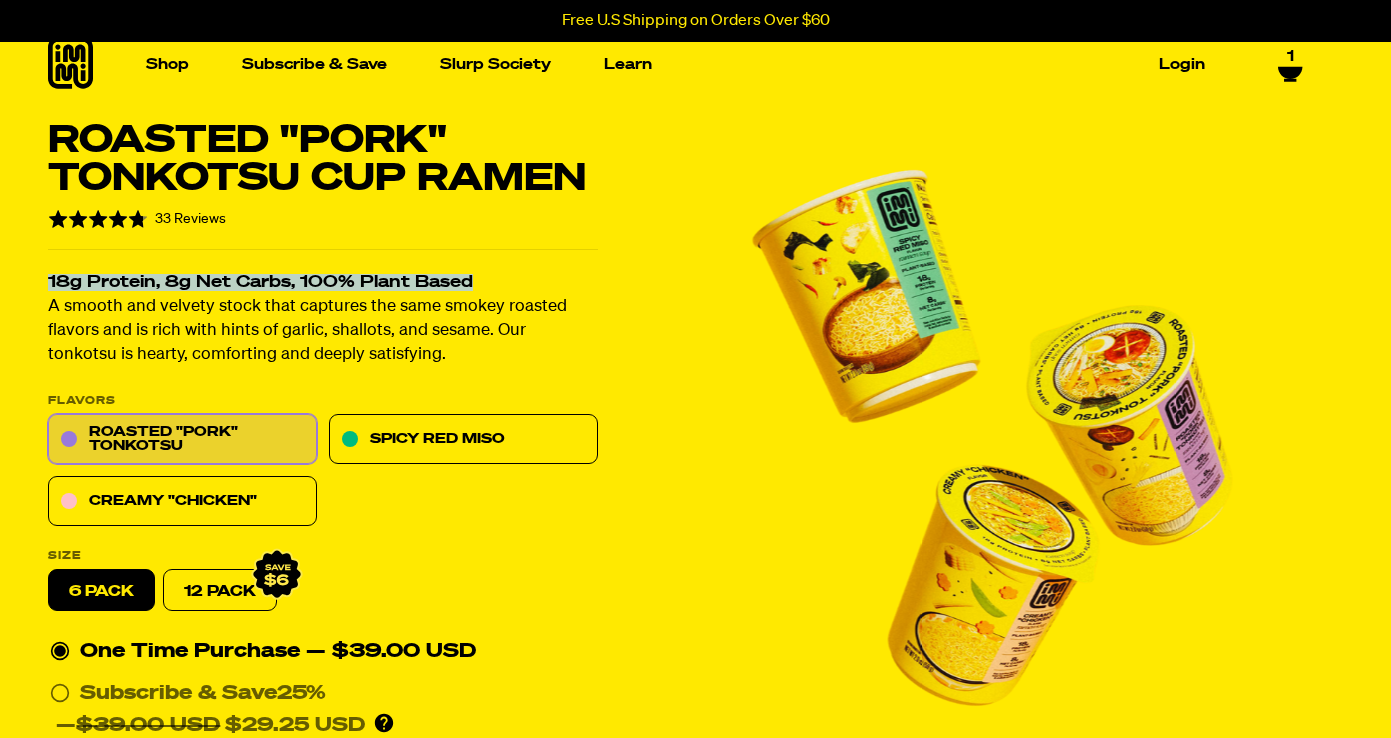 drag, startPoint x: 48, startPoint y: 281, endPoint x: 490, endPoint y: 274, distance: 442.05542 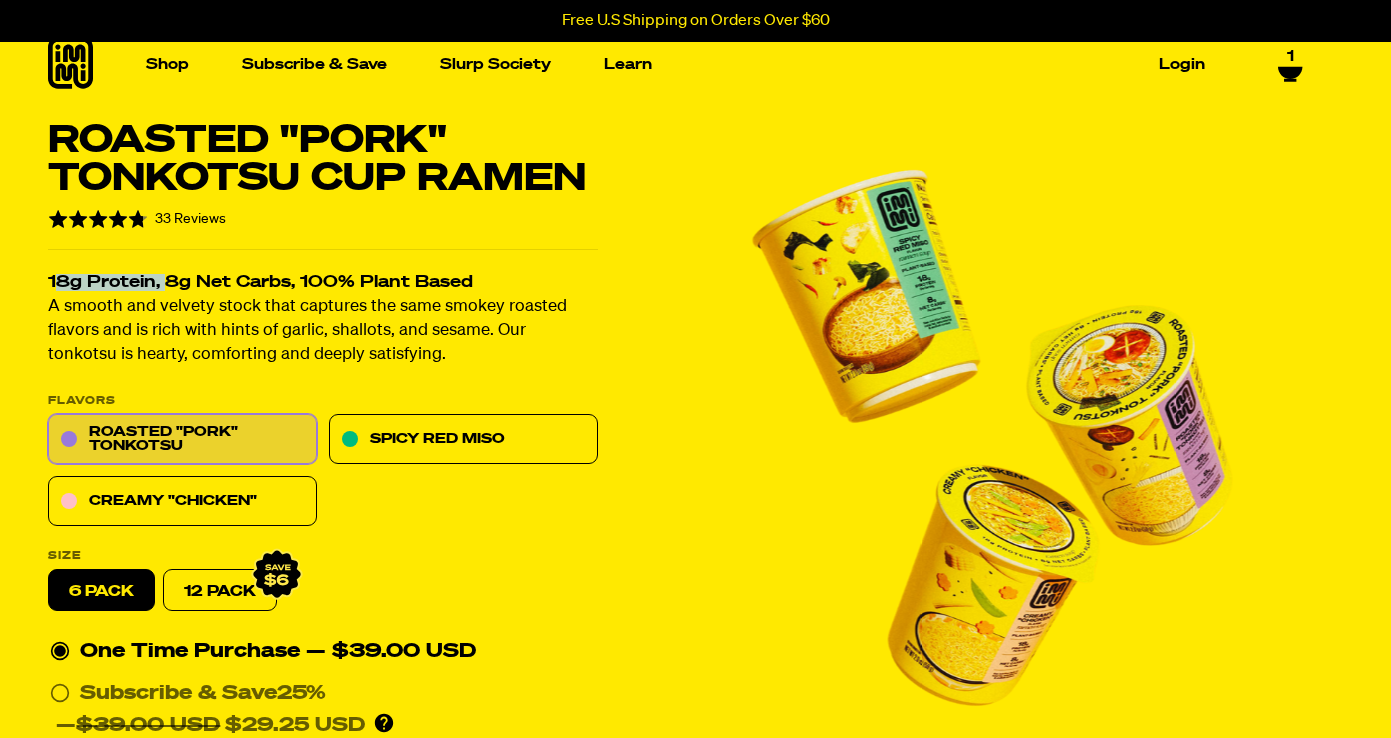 drag, startPoint x: 53, startPoint y: 279, endPoint x: 162, endPoint y: 277, distance: 109.01835 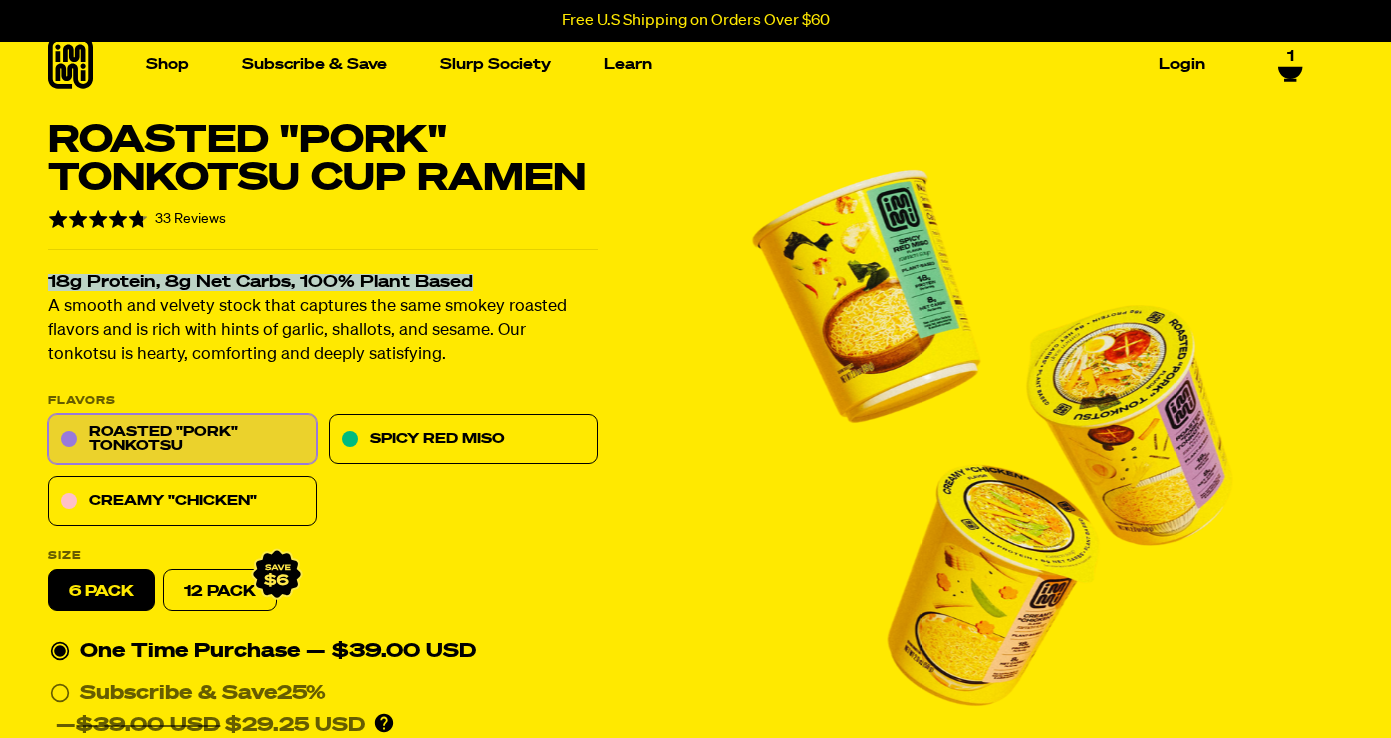 drag, startPoint x: 49, startPoint y: 281, endPoint x: 474, endPoint y: 275, distance: 425.04236 